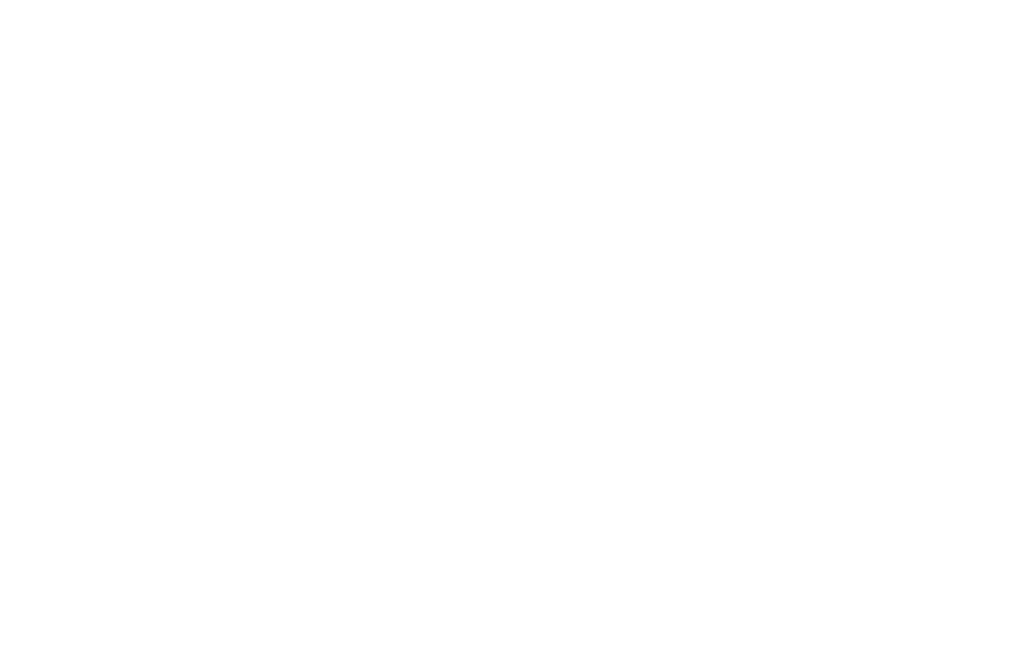 scroll, scrollTop: 0, scrollLeft: 0, axis: both 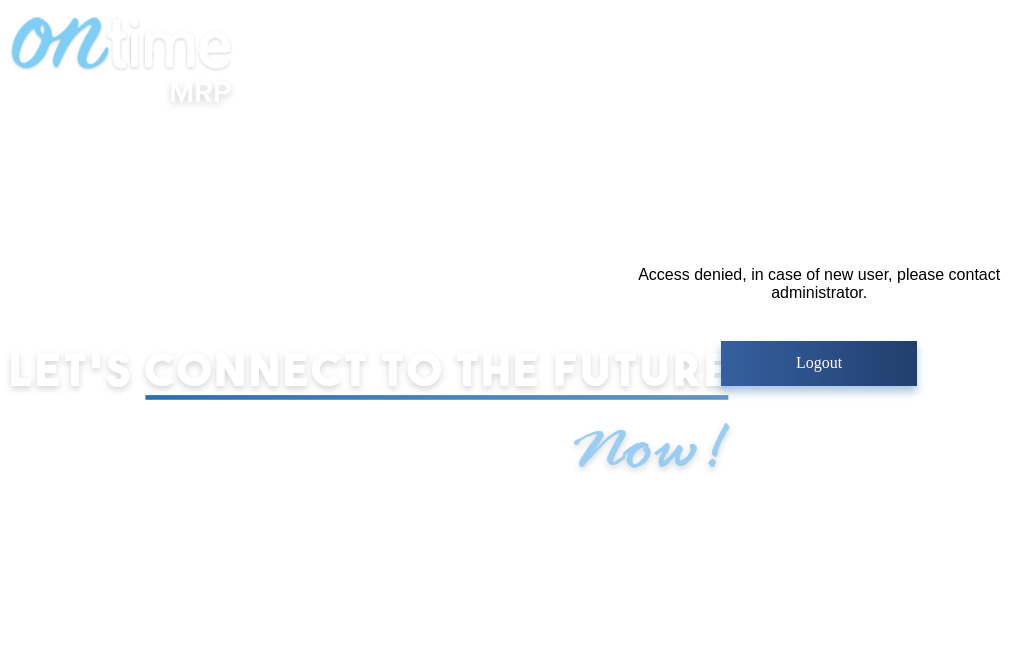click on "Logout" at bounding box center [819, 363] 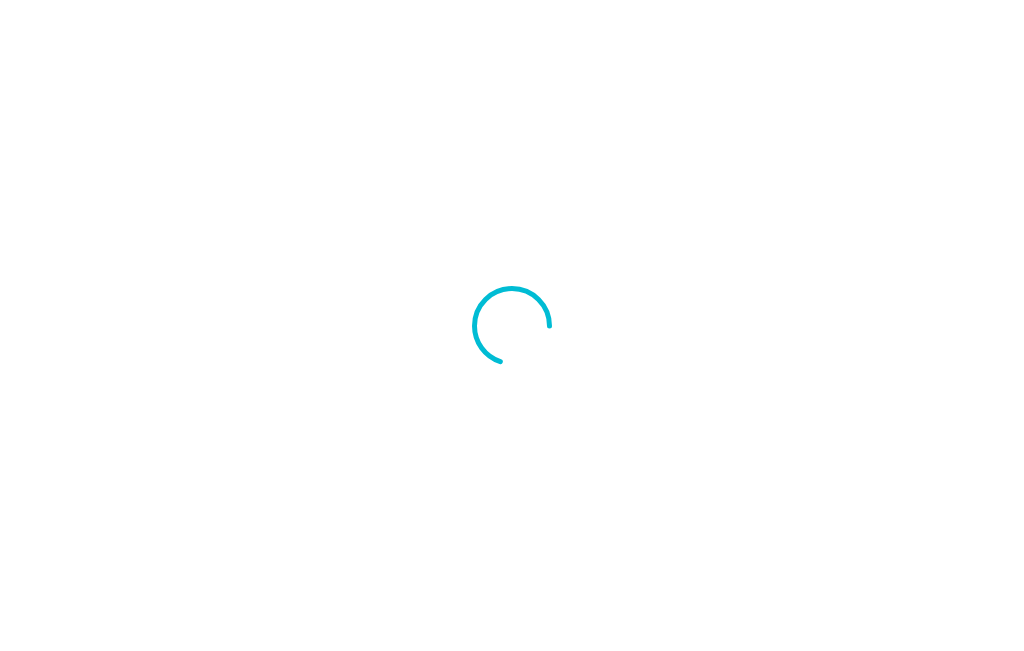 scroll, scrollTop: 0, scrollLeft: 0, axis: both 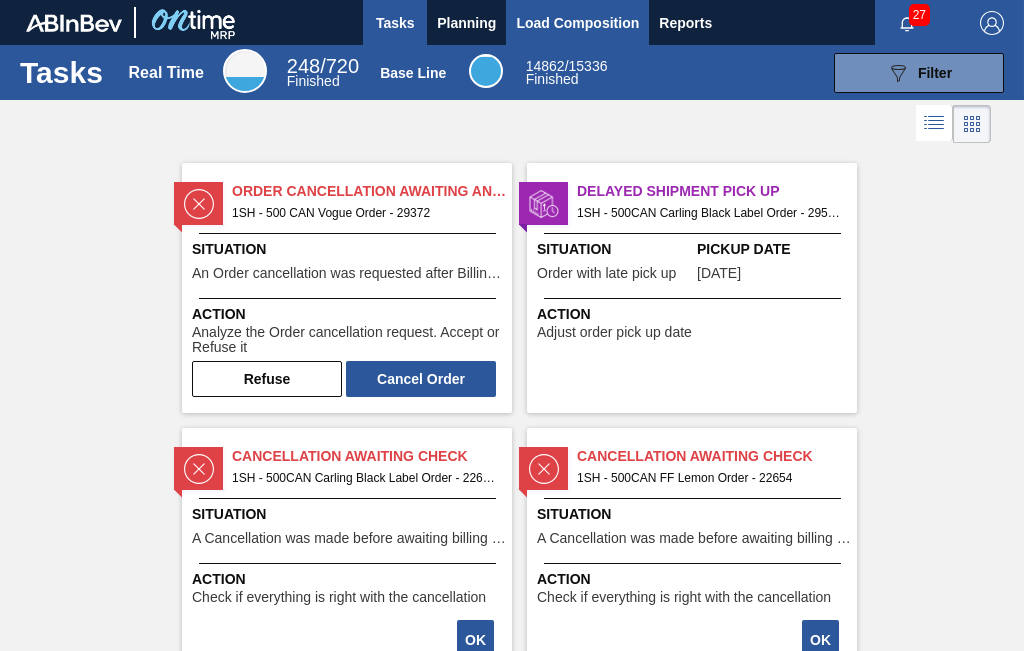 click on "Load Composition" at bounding box center [577, 23] 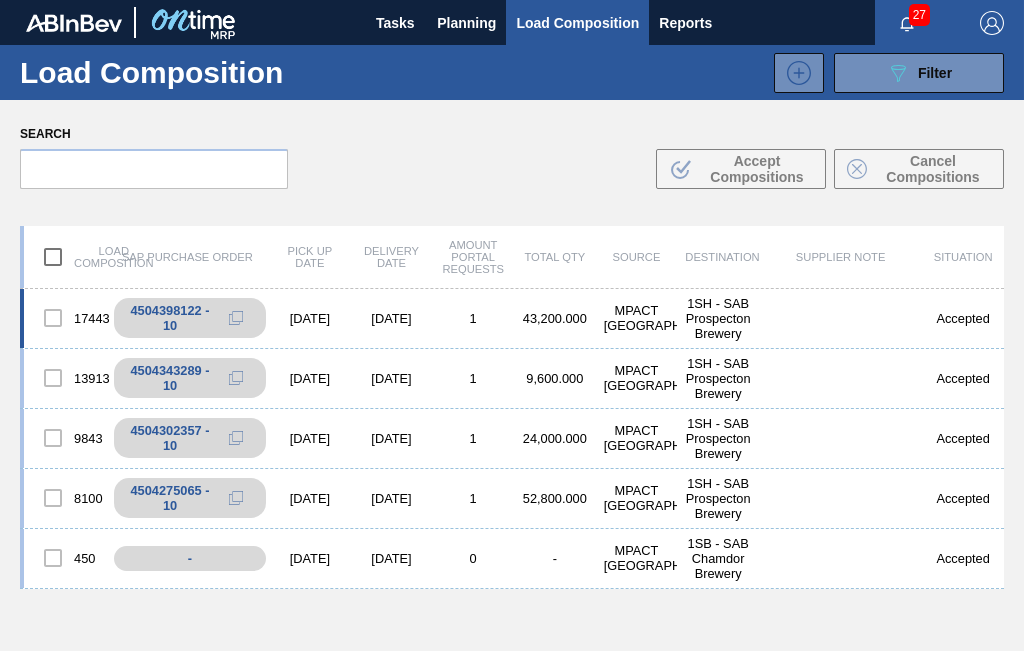 click at bounding box center (53, 318) 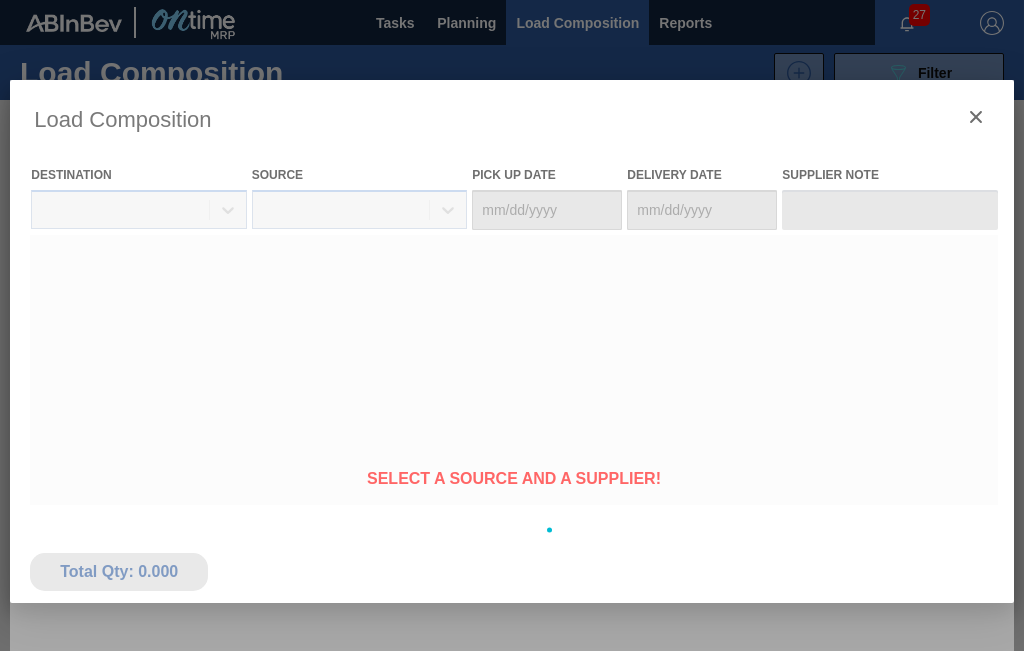 type on "[DATE]" 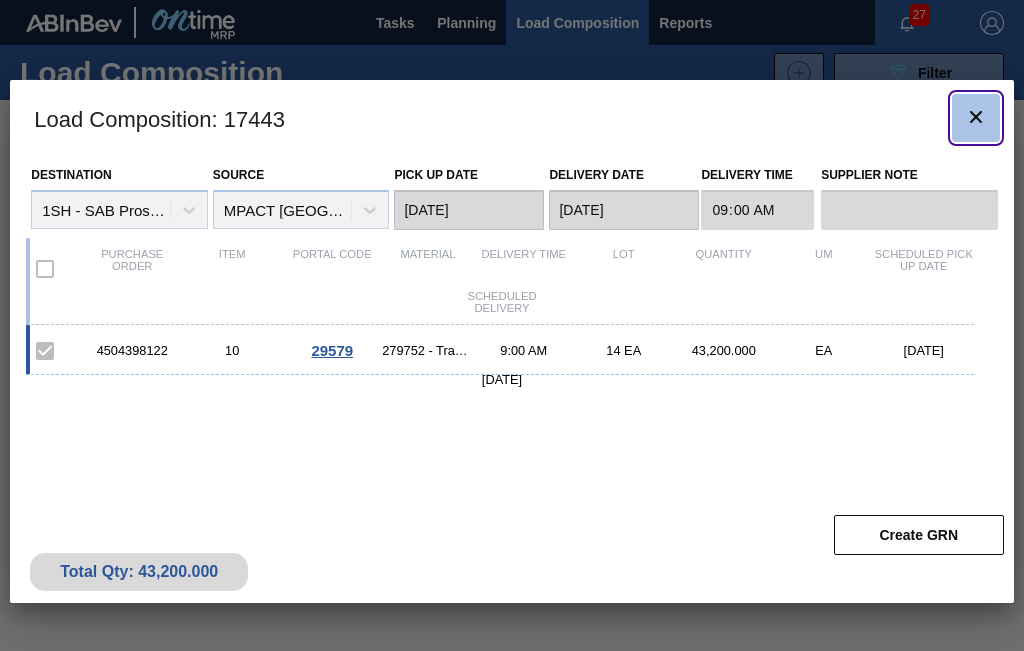 click 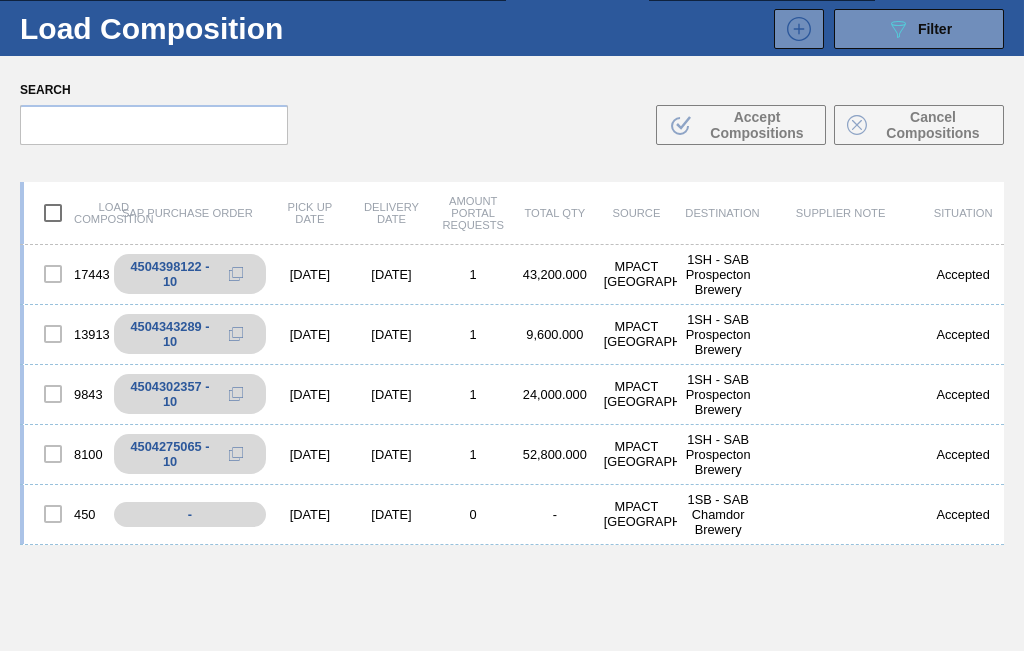 scroll, scrollTop: 0, scrollLeft: 0, axis: both 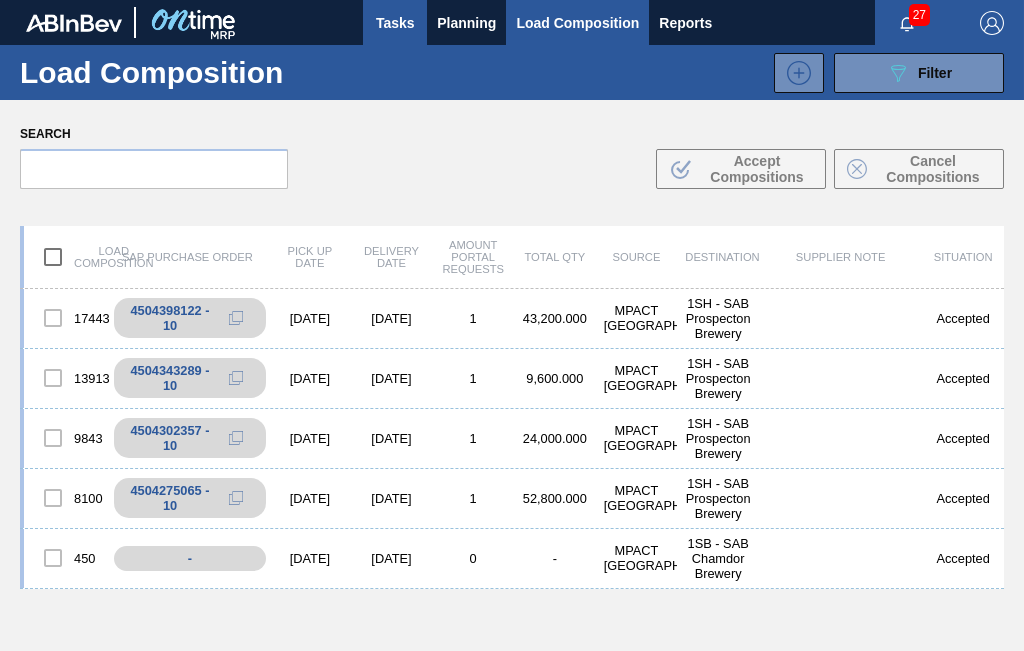 click on "Tasks" at bounding box center (395, 23) 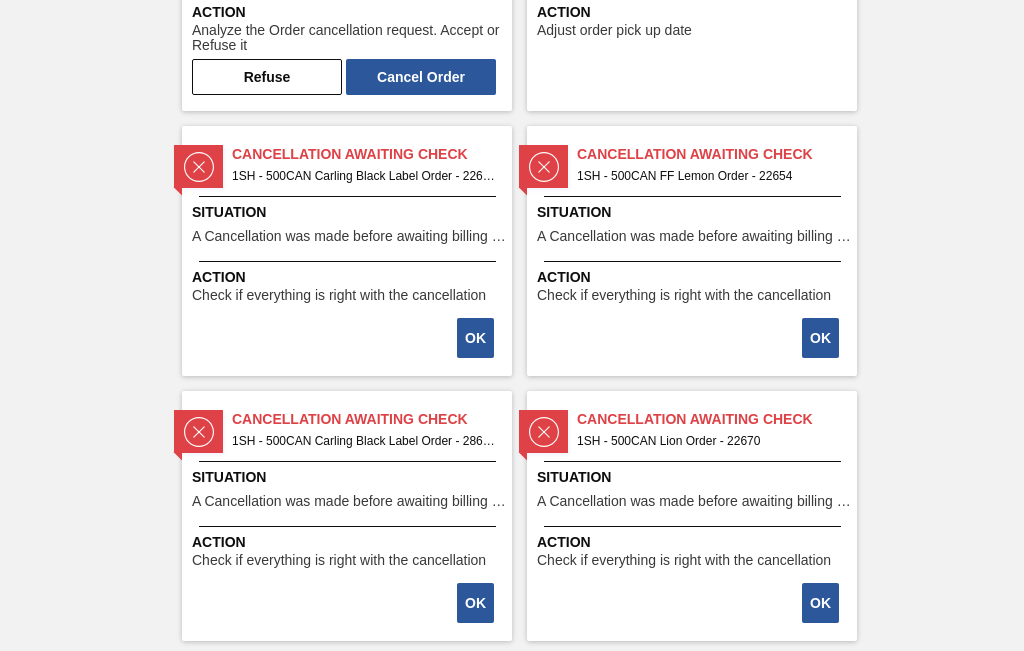 scroll, scrollTop: 0, scrollLeft: 0, axis: both 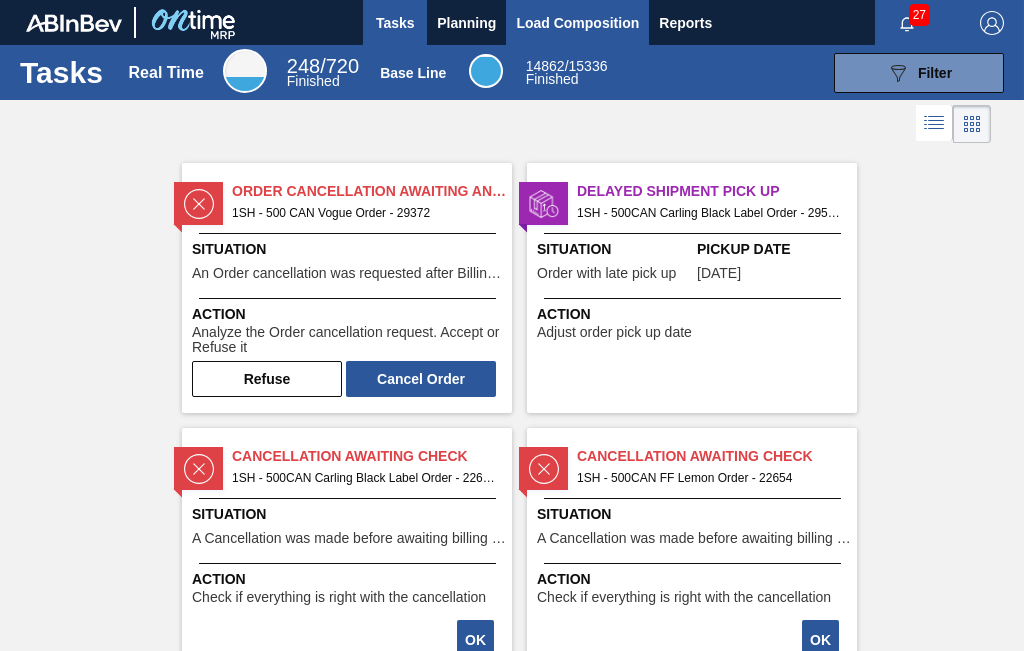 click on "Load Composition" at bounding box center [577, 23] 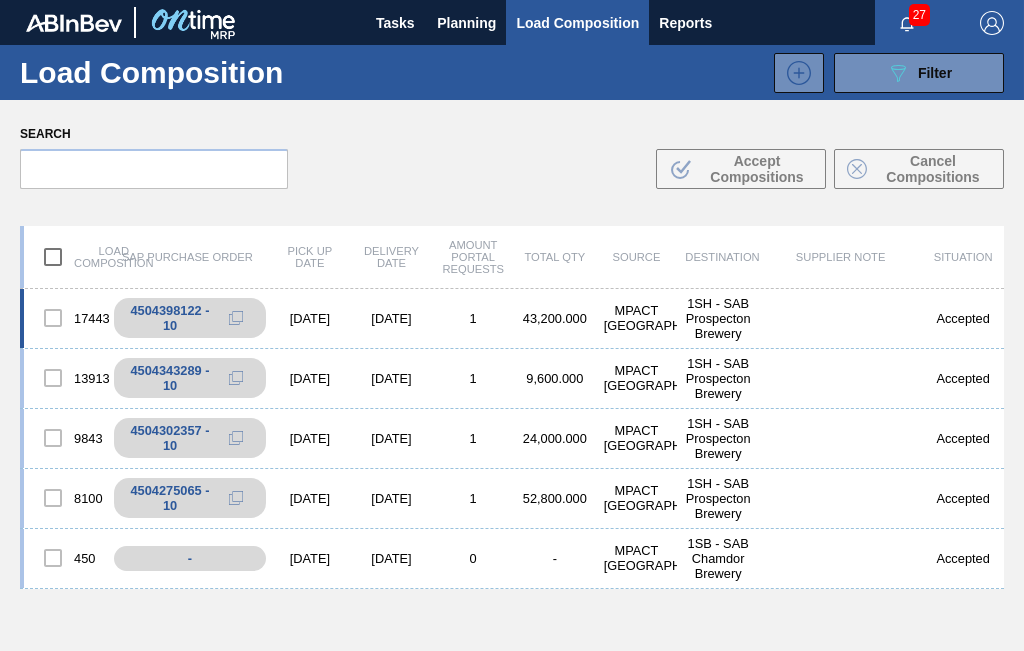 click on "Accepted" at bounding box center [963, 318] 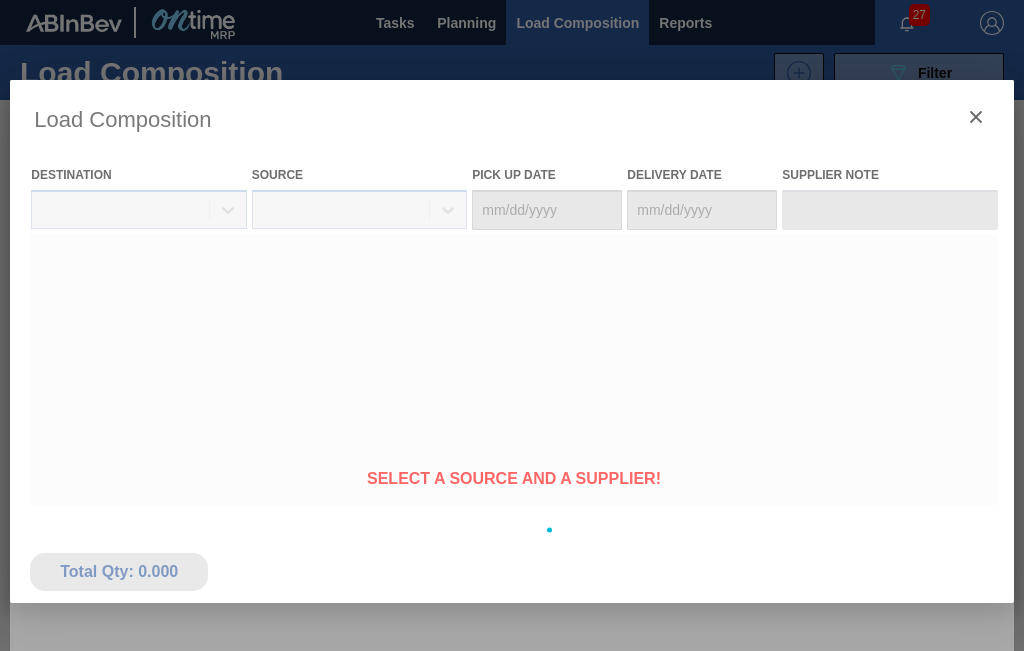 type on "[DATE]" 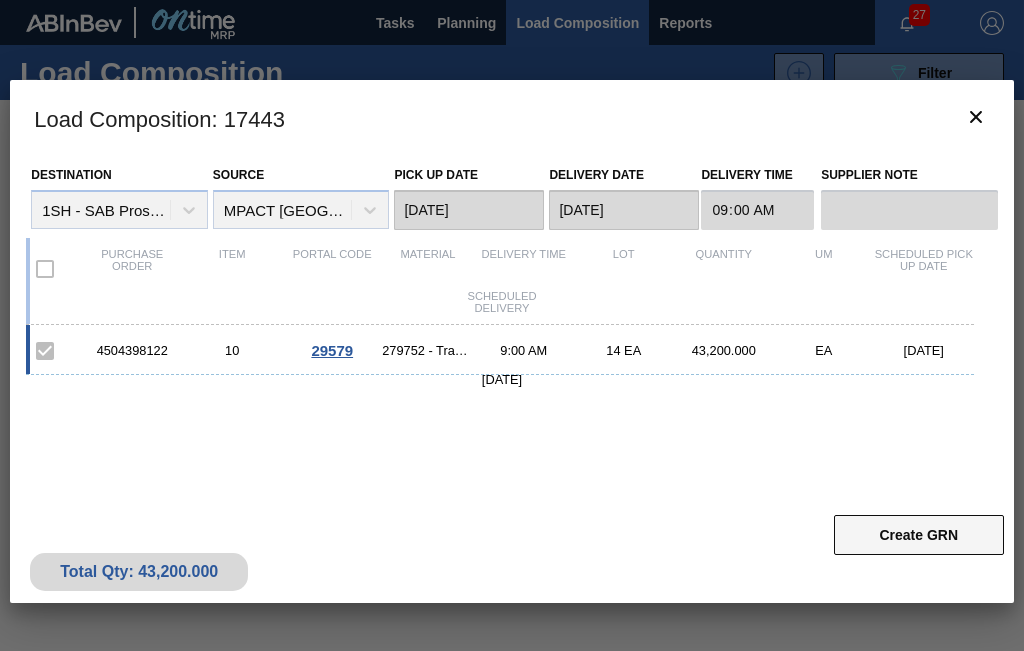click on "Create GRN" at bounding box center [919, 535] 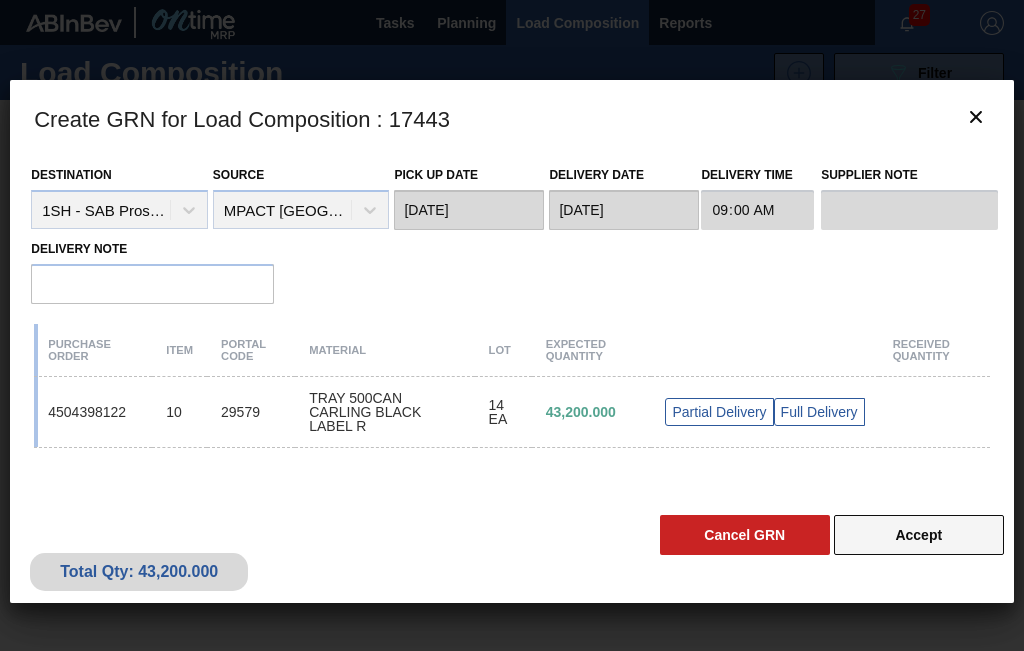 click on "Accept" at bounding box center [919, 535] 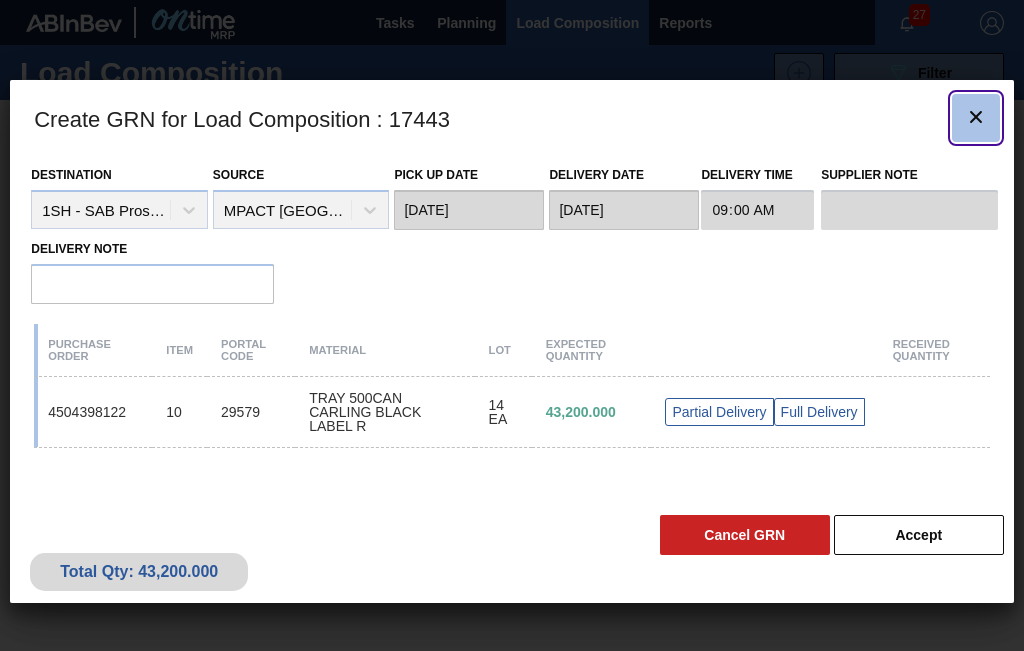 click 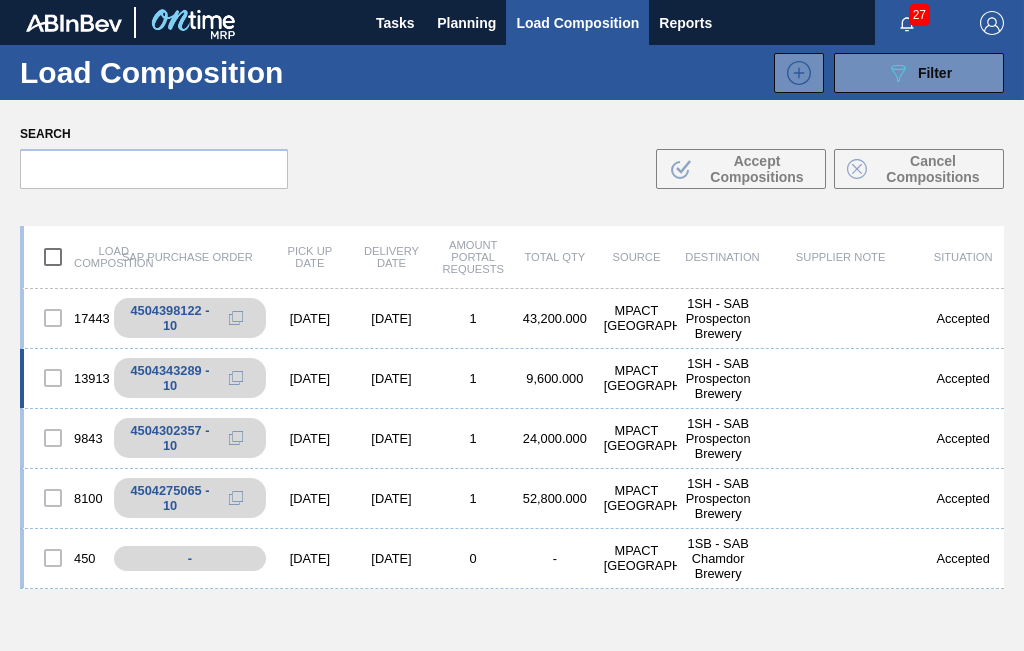 click on "Accepted" at bounding box center (963, 378) 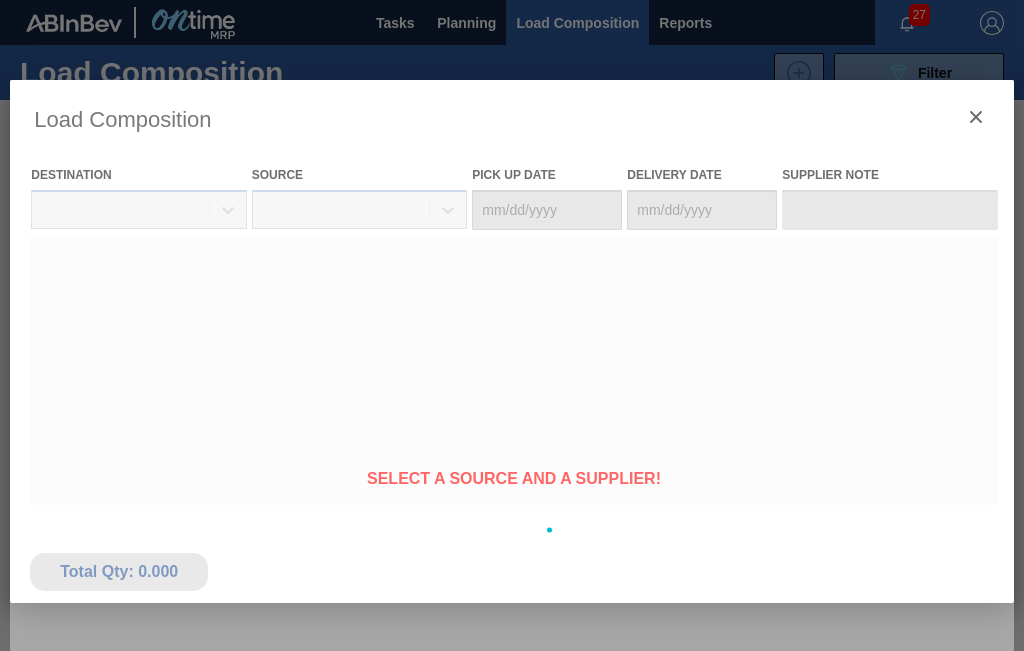 type on "[DATE]" 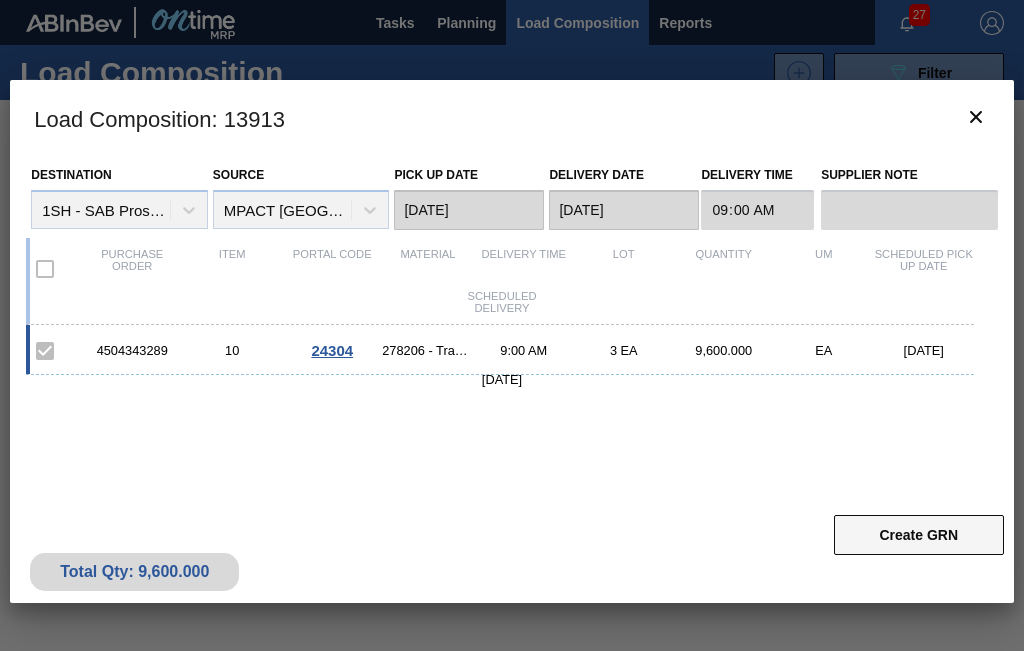 click on "Create GRN" at bounding box center (919, 535) 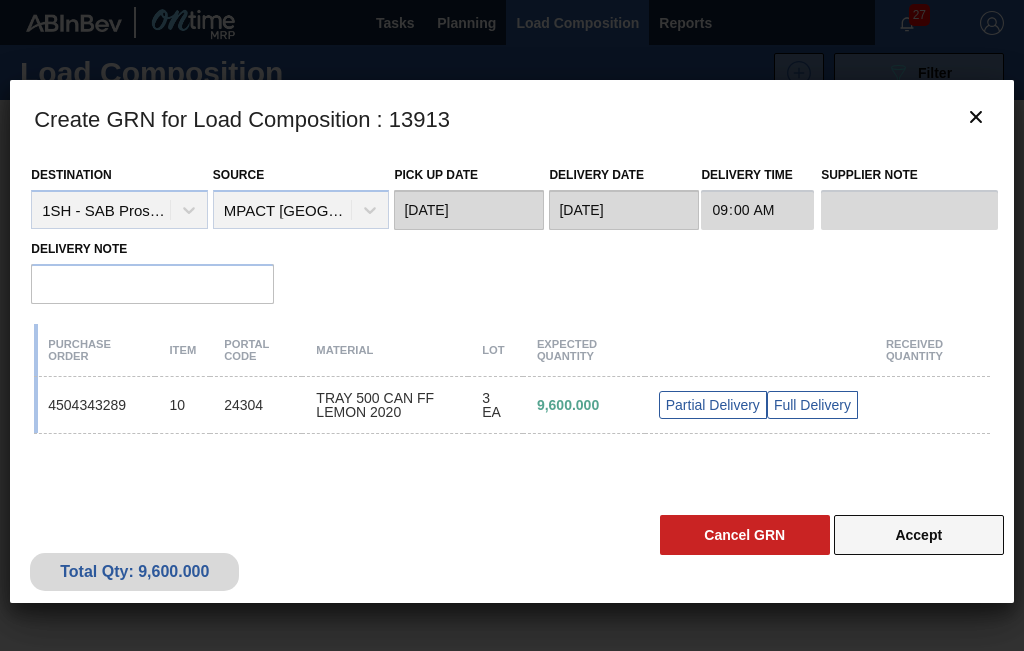 click on "Accept" at bounding box center [919, 535] 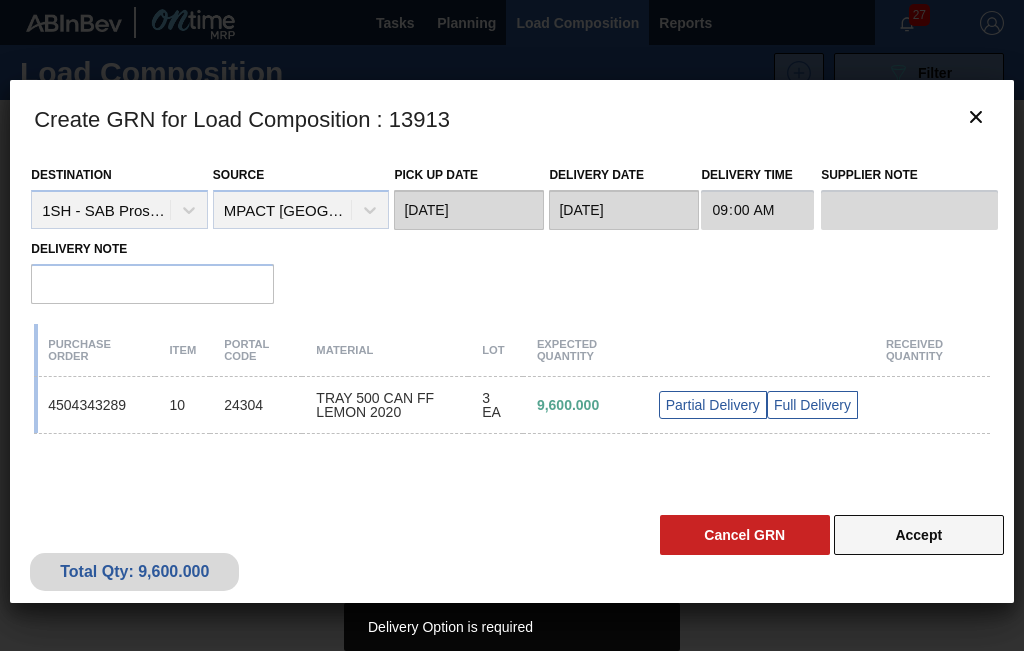 click on "Accept" at bounding box center (919, 535) 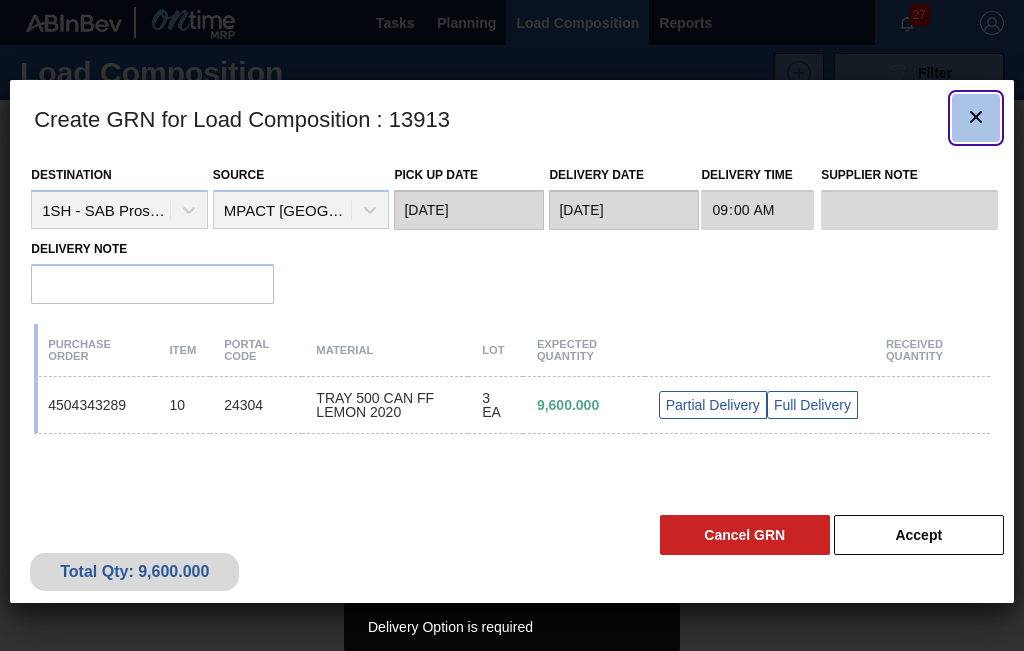 click 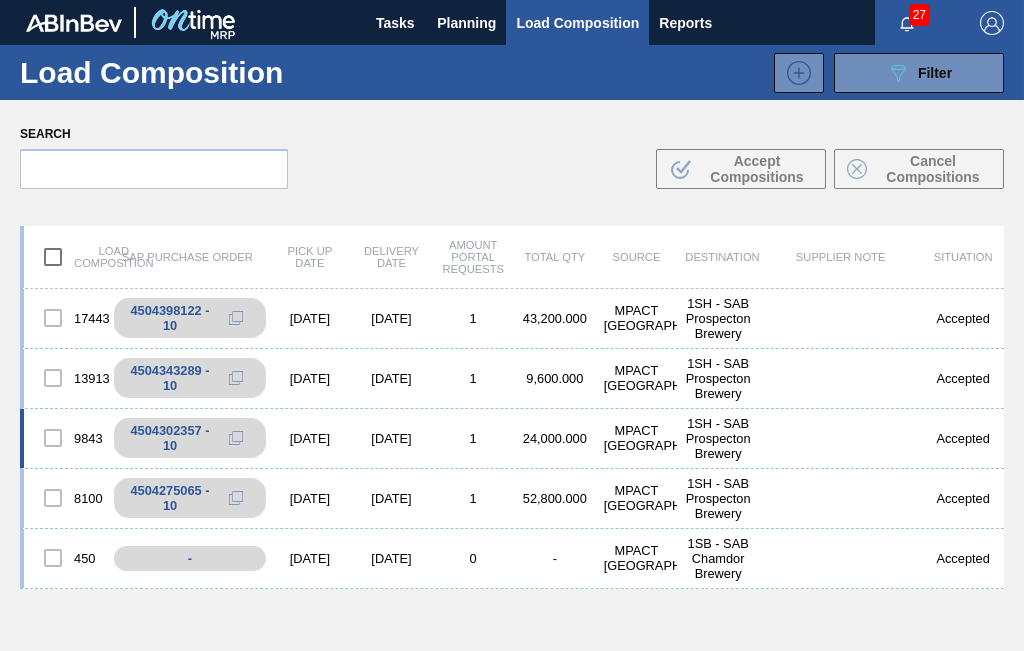 click on "9843 4504302357 - 10 [DATE] [DATE] 1 24,000.000 MPACT [GEOGRAPHIC_DATA] 1SH - SAB Prospecton Brewery Accepted" at bounding box center (512, 439) 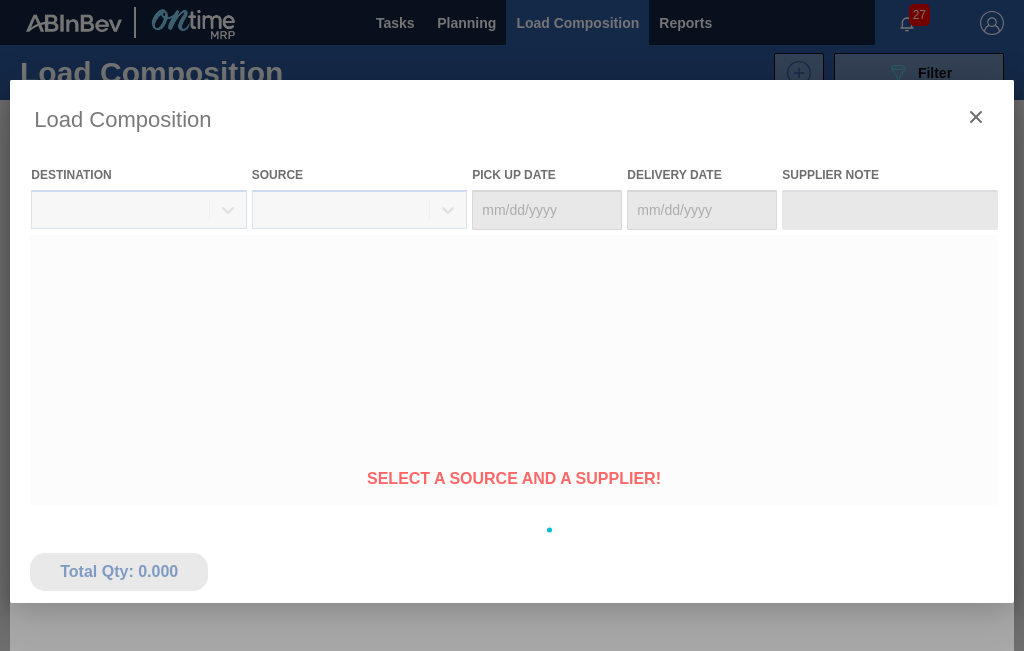 type on "[DATE]" 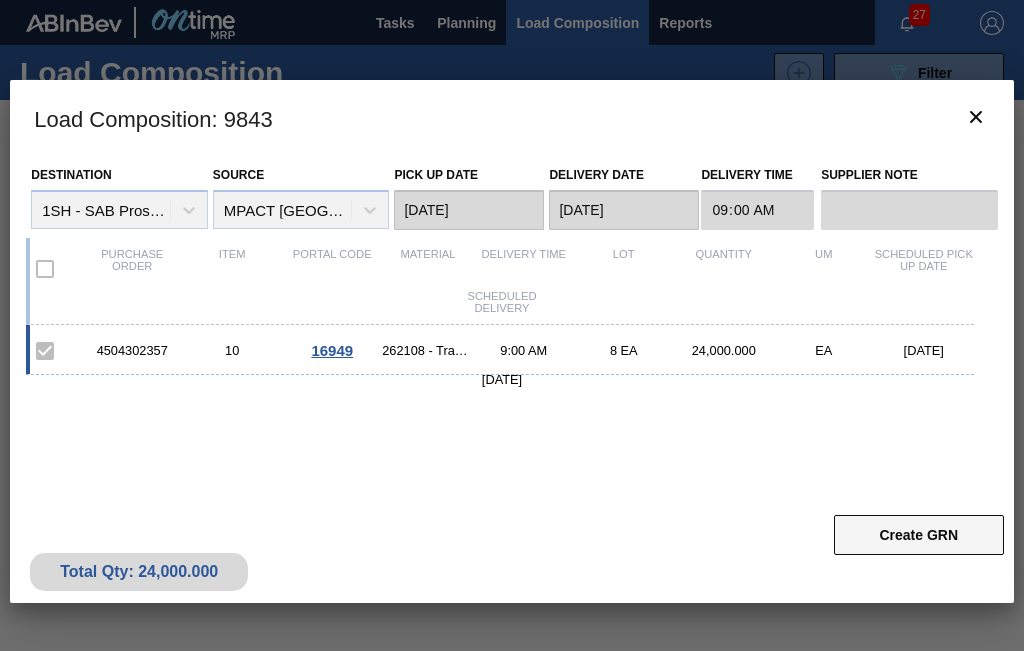 click on "Create GRN" at bounding box center (919, 535) 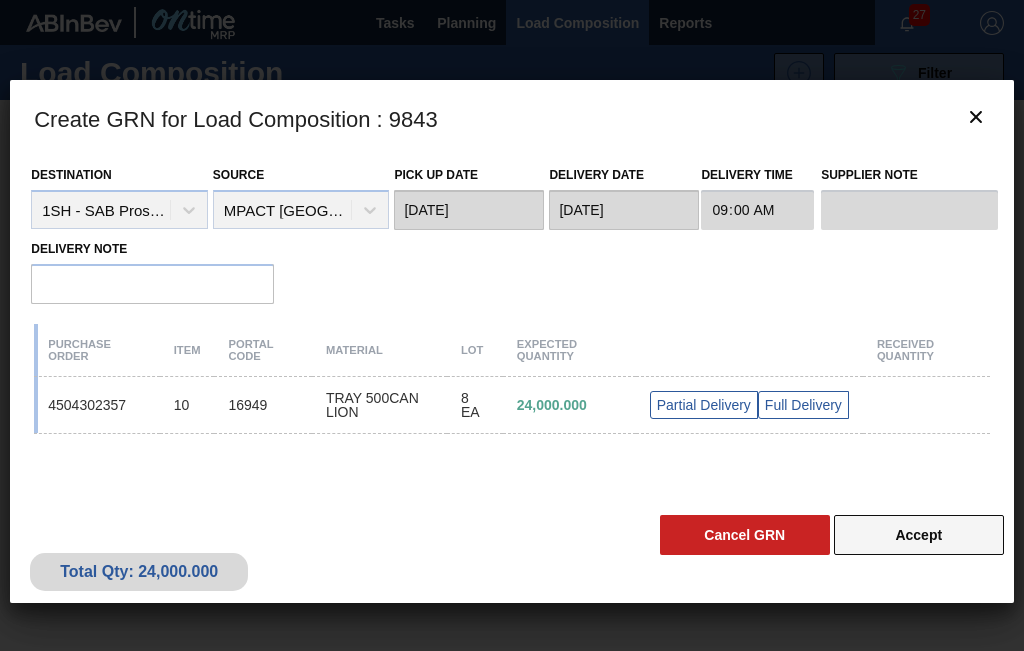 click on "Accept" at bounding box center (919, 535) 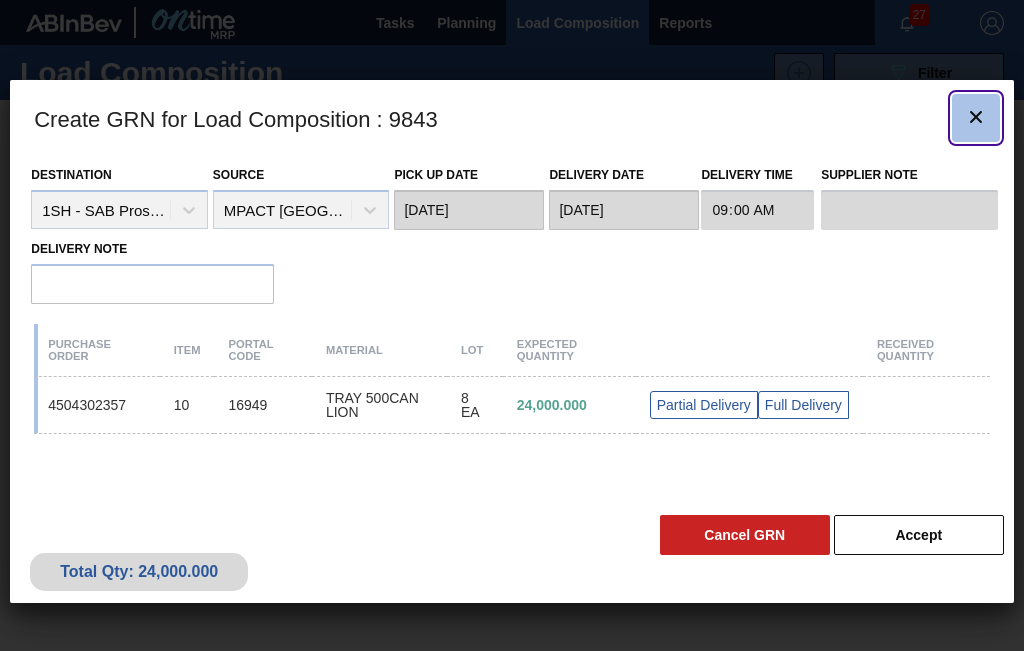 click 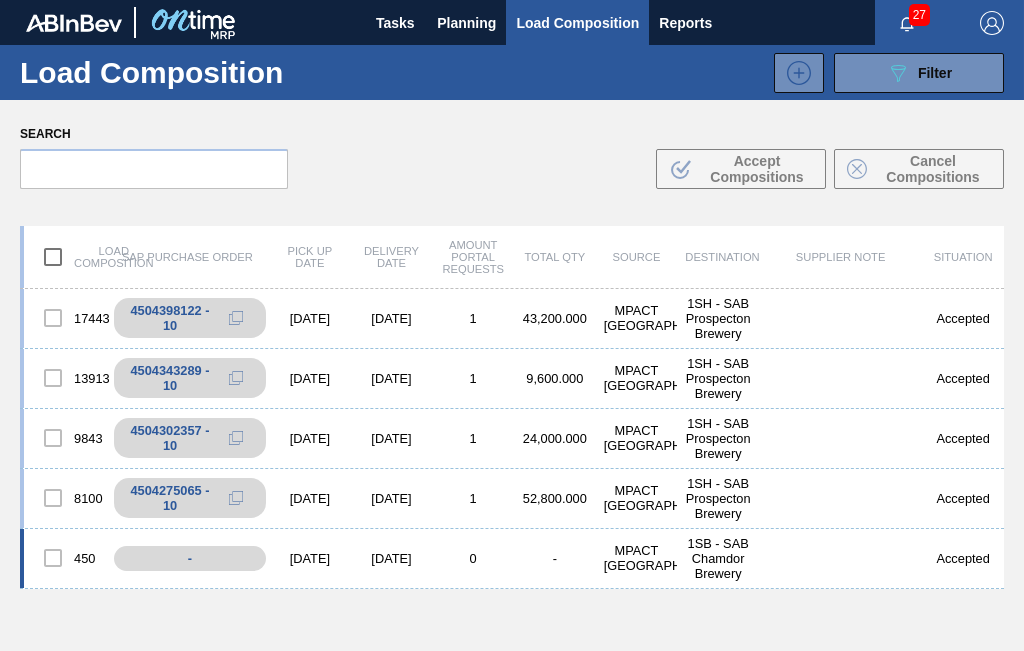 click on "Accepted" at bounding box center (963, 558) 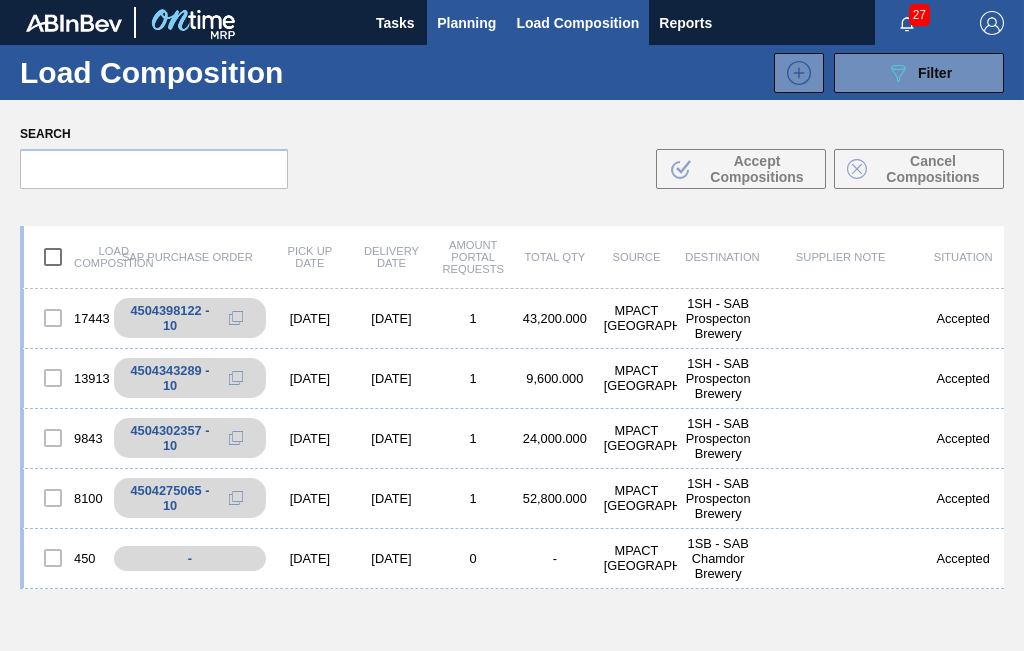 click on "Planning" at bounding box center (466, 23) 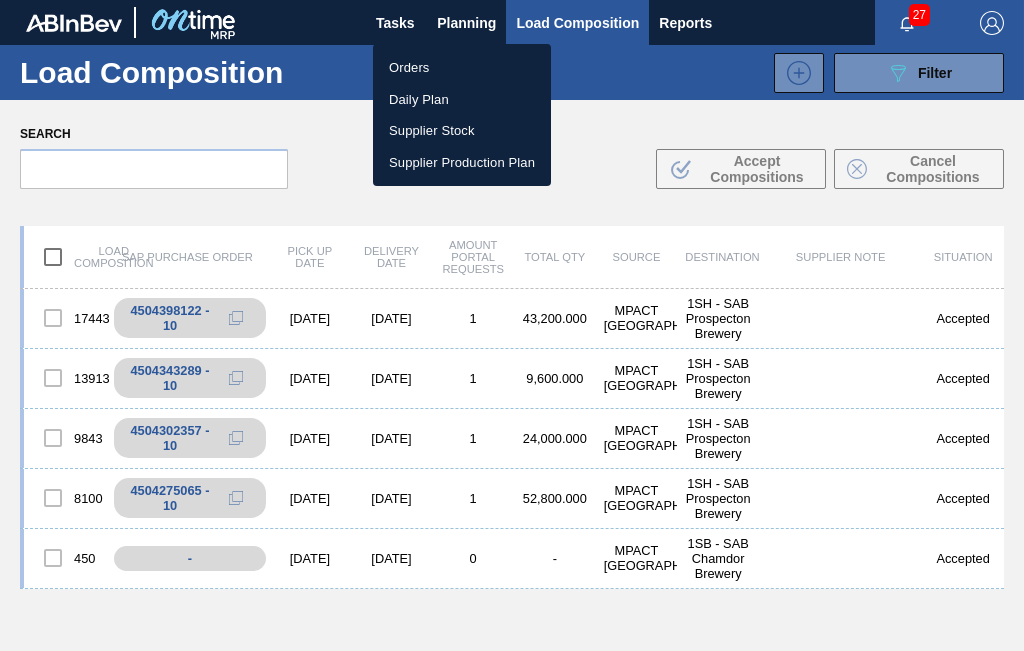 click at bounding box center (512, 325) 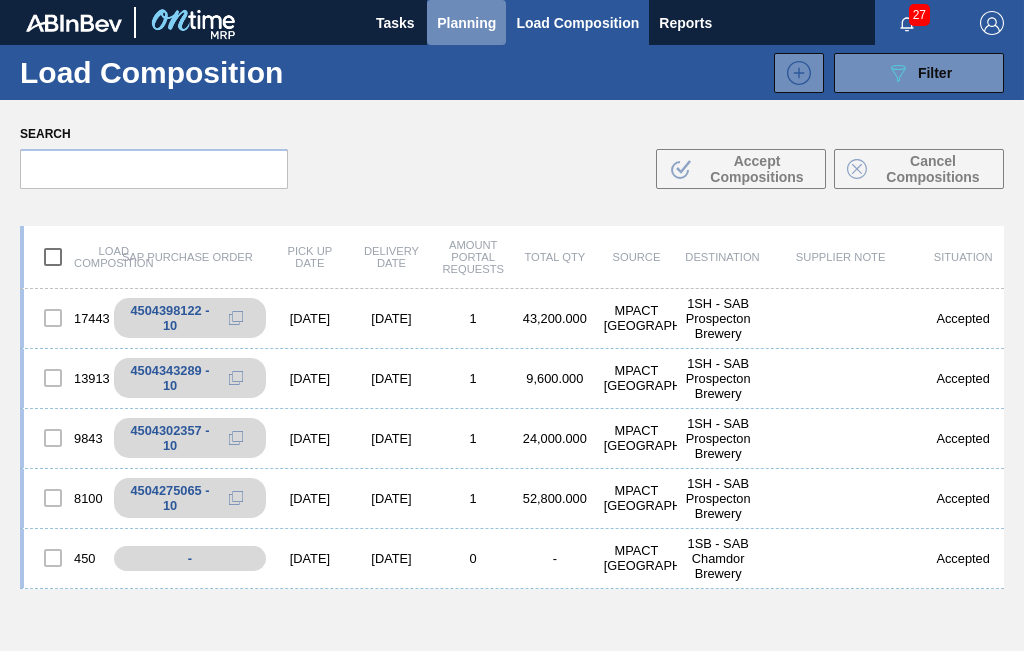 click on "Planning" at bounding box center (466, 23) 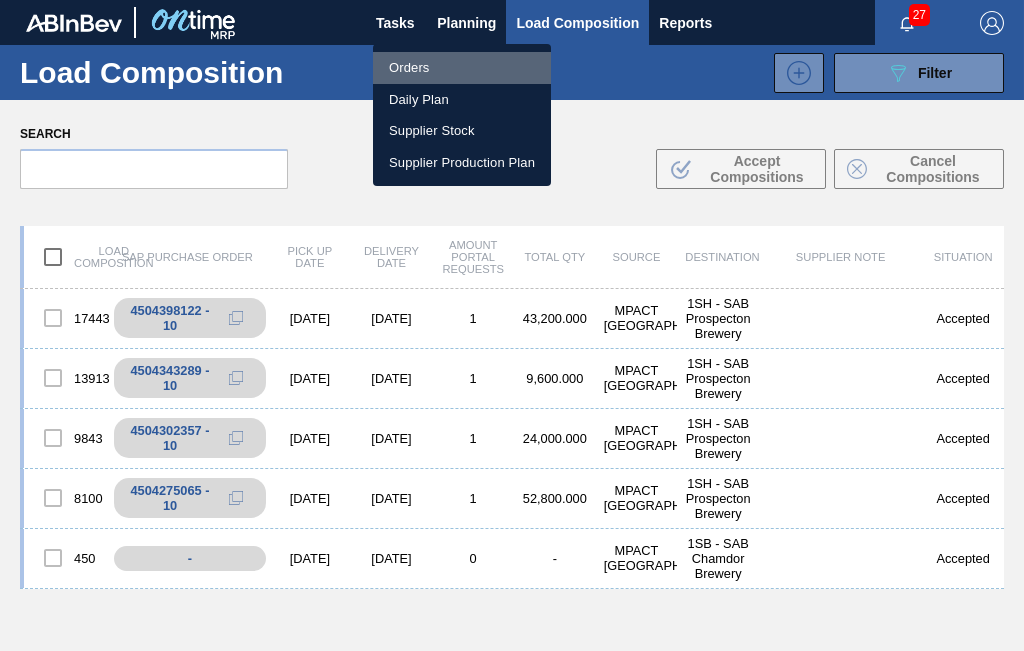 click on "Orders" at bounding box center (462, 68) 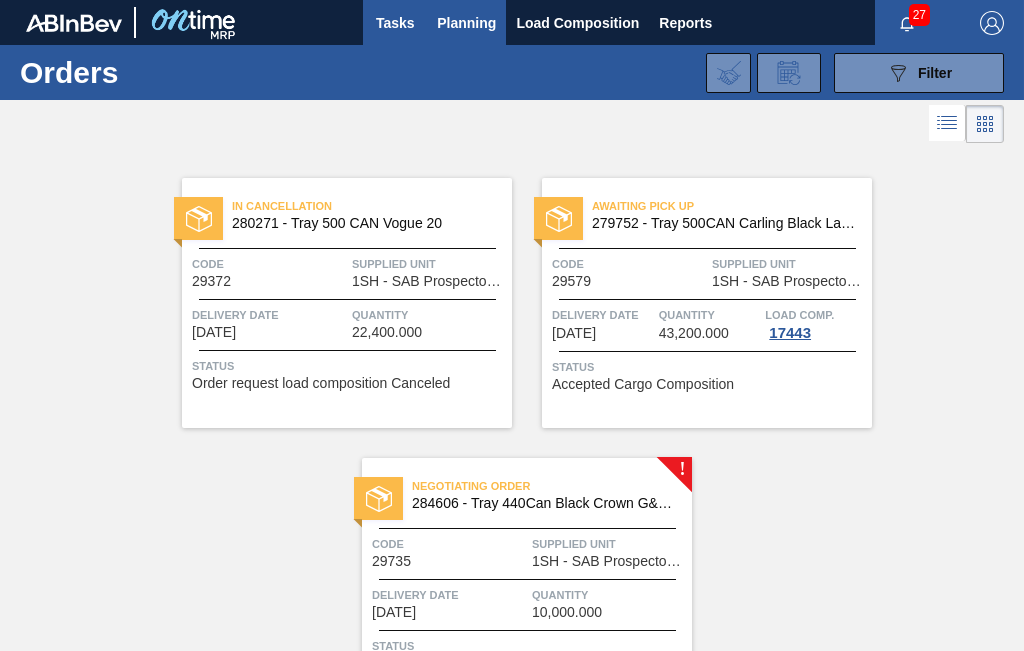 click on "Tasks" at bounding box center [395, 23] 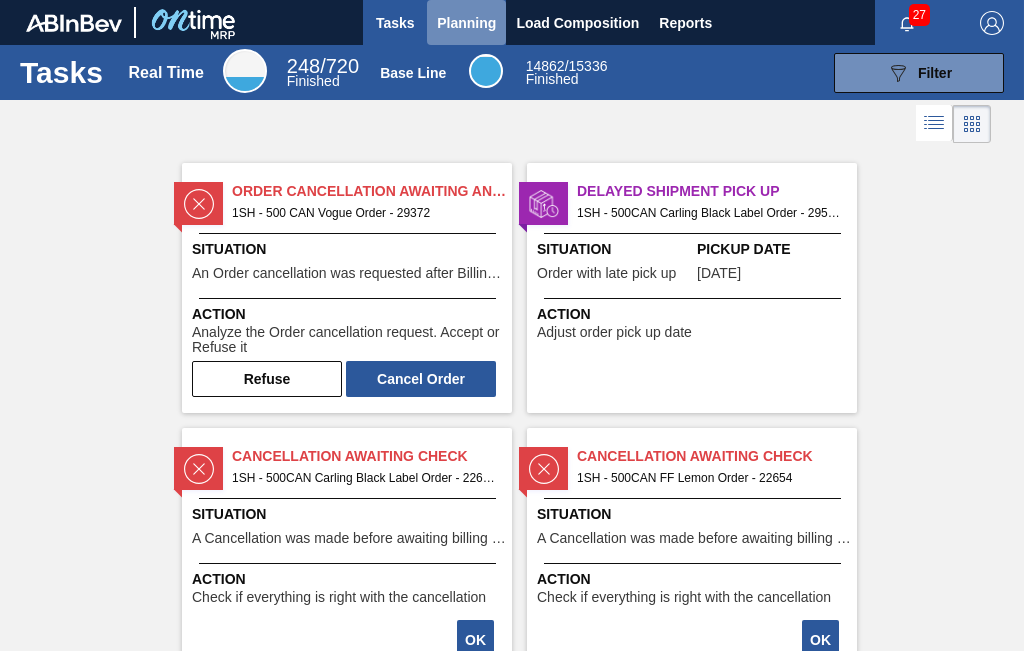 click on "Planning" at bounding box center (466, 23) 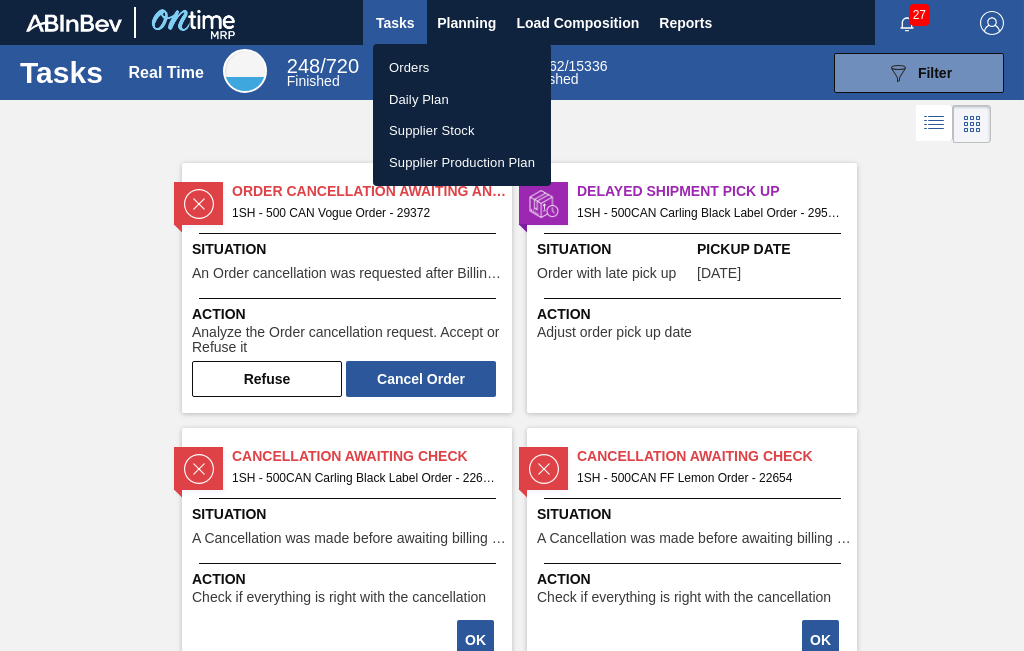 click at bounding box center (512, 325) 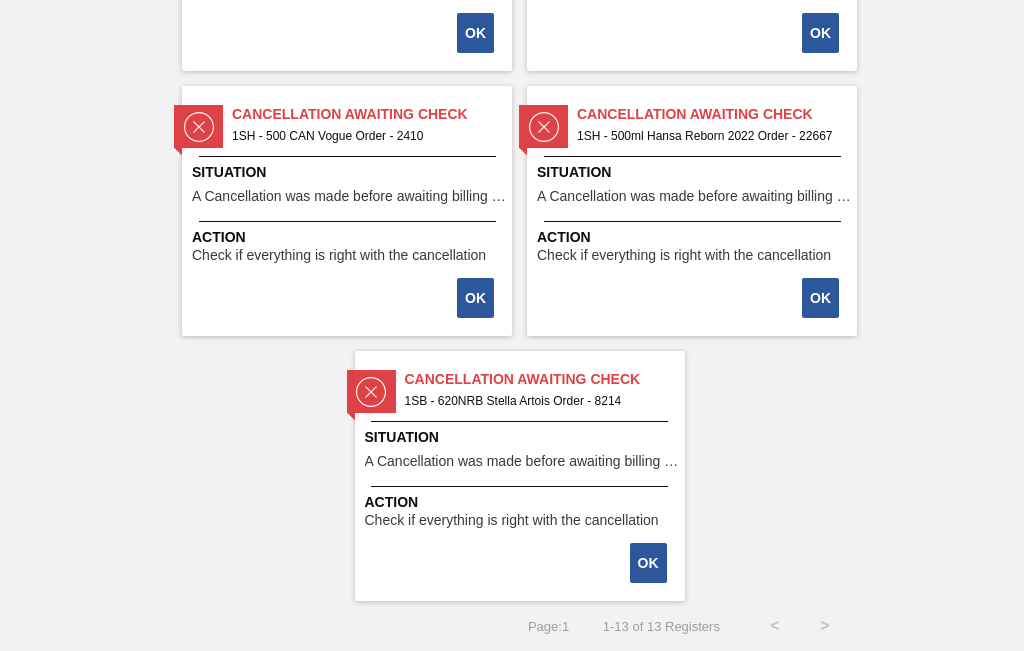 scroll, scrollTop: 802, scrollLeft: 0, axis: vertical 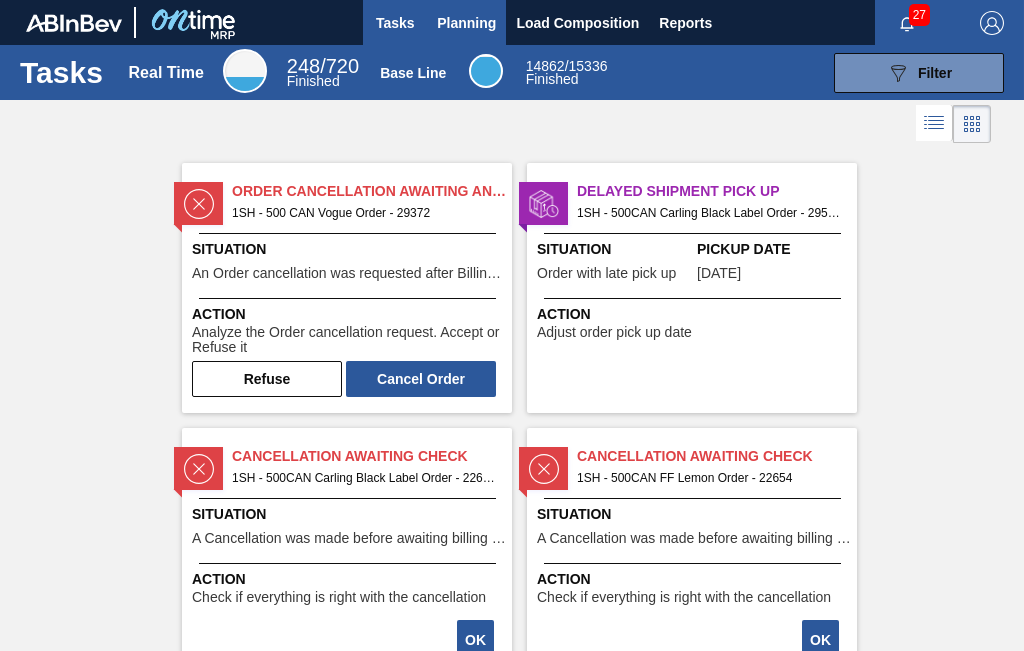 click on "Planning" at bounding box center [466, 23] 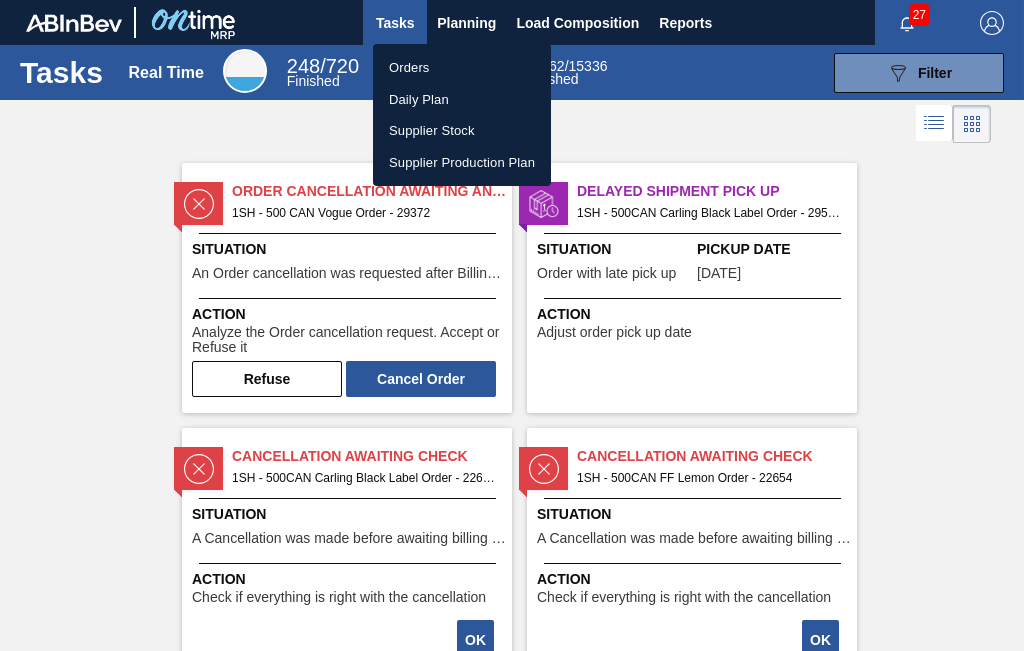 click at bounding box center (512, 325) 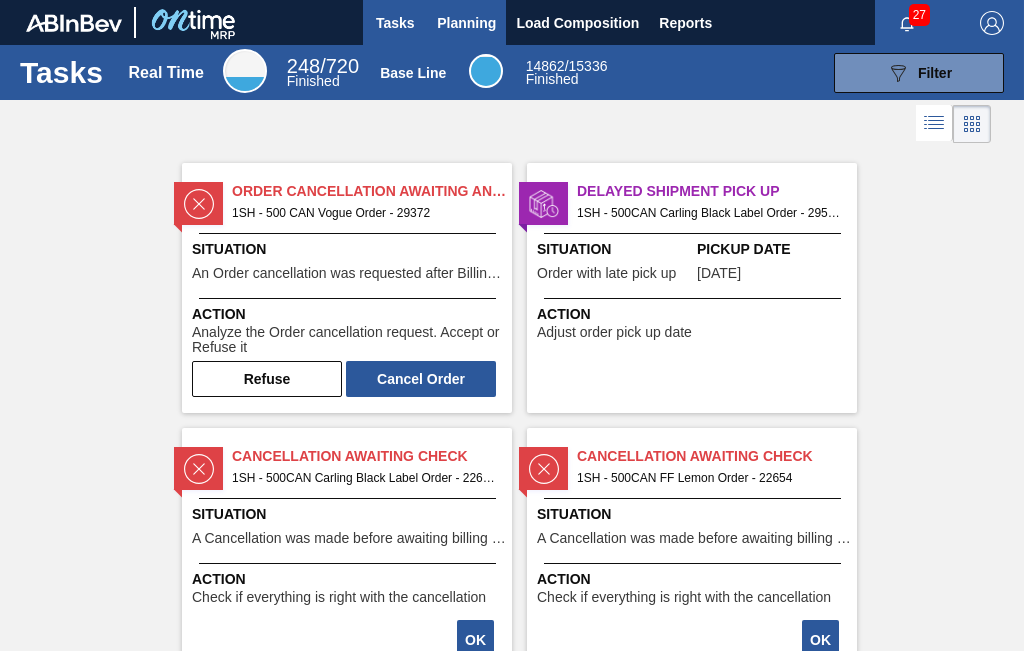 click on "Planning" at bounding box center (466, 23) 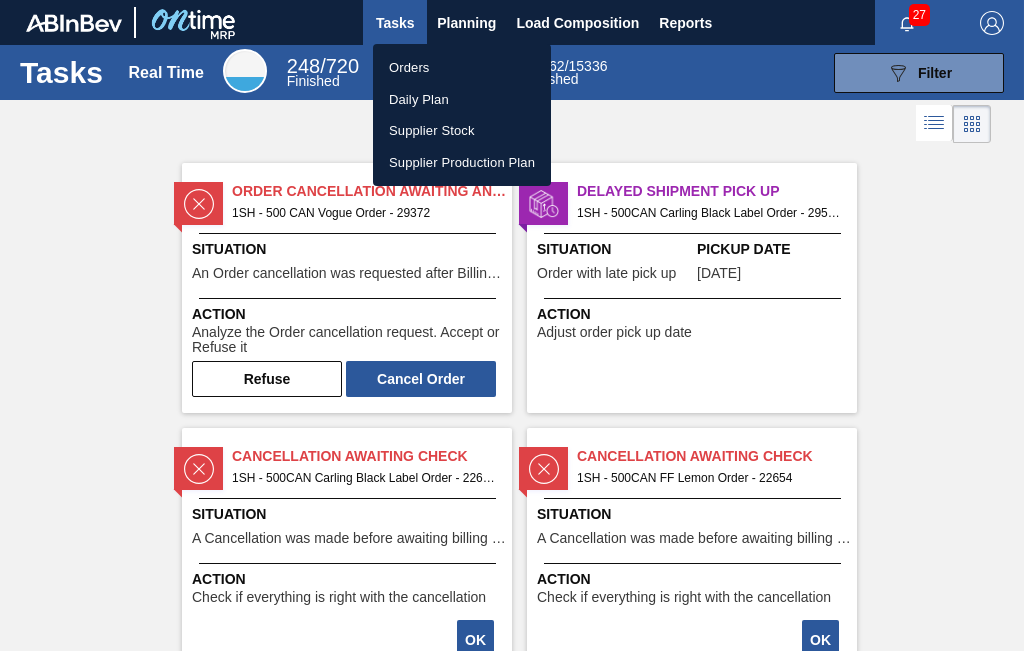 click on "Orders" at bounding box center (462, 68) 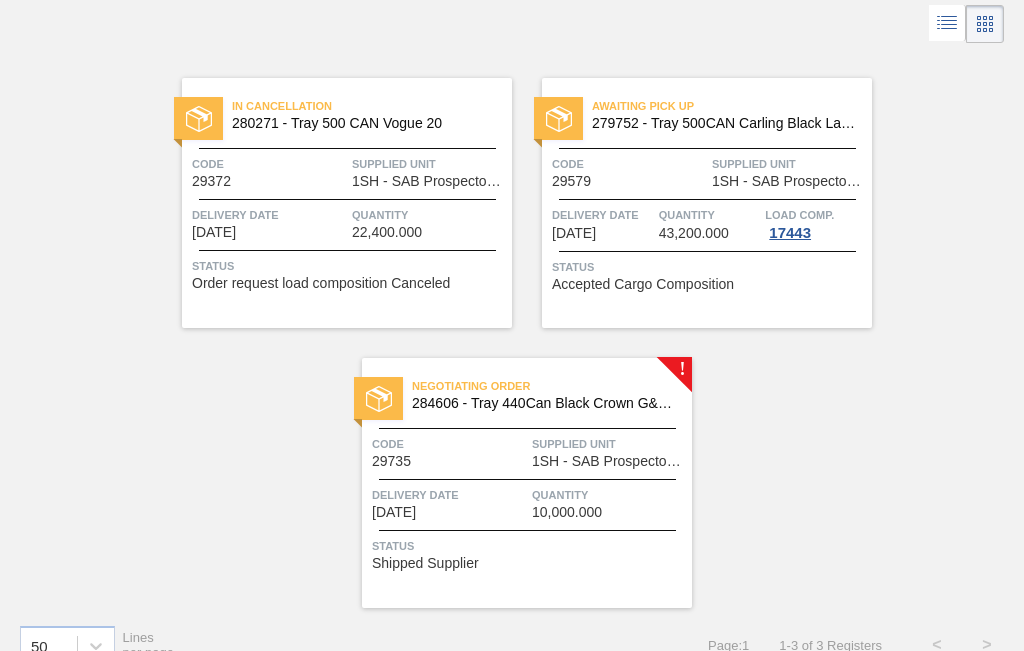 scroll, scrollTop: 131, scrollLeft: 0, axis: vertical 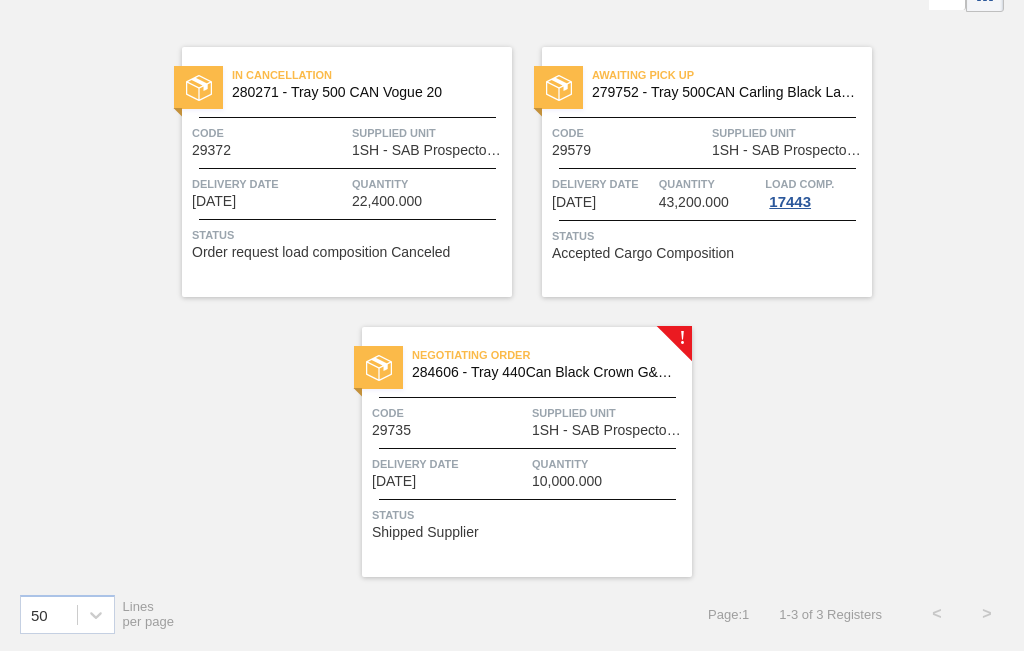 click on "284606 - Tray 440Can Black Crown G&D L" at bounding box center [544, 372] 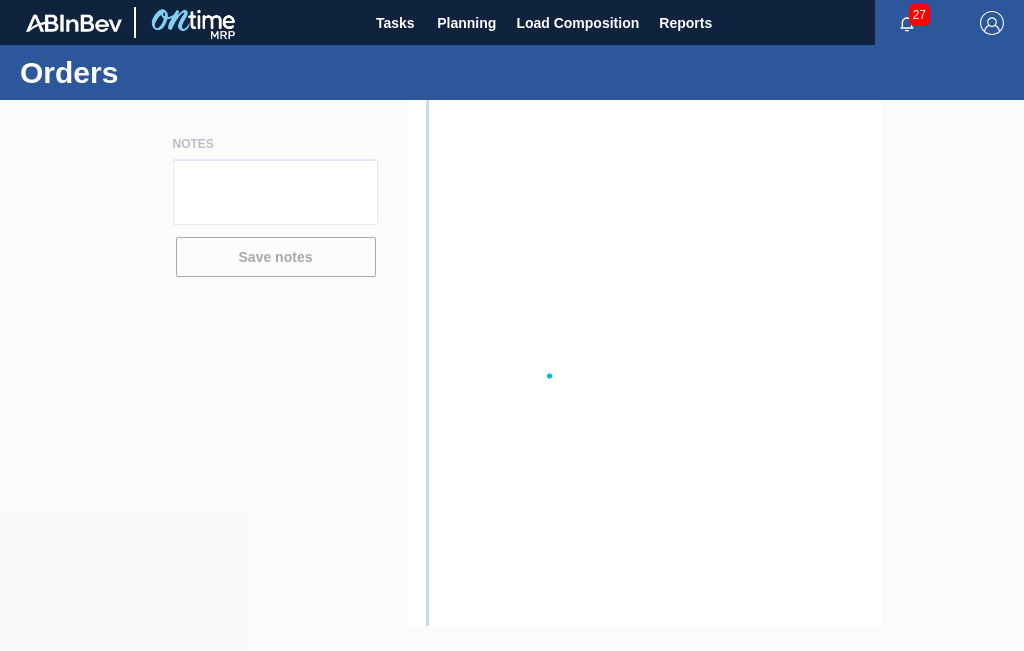 scroll, scrollTop: 0, scrollLeft: 0, axis: both 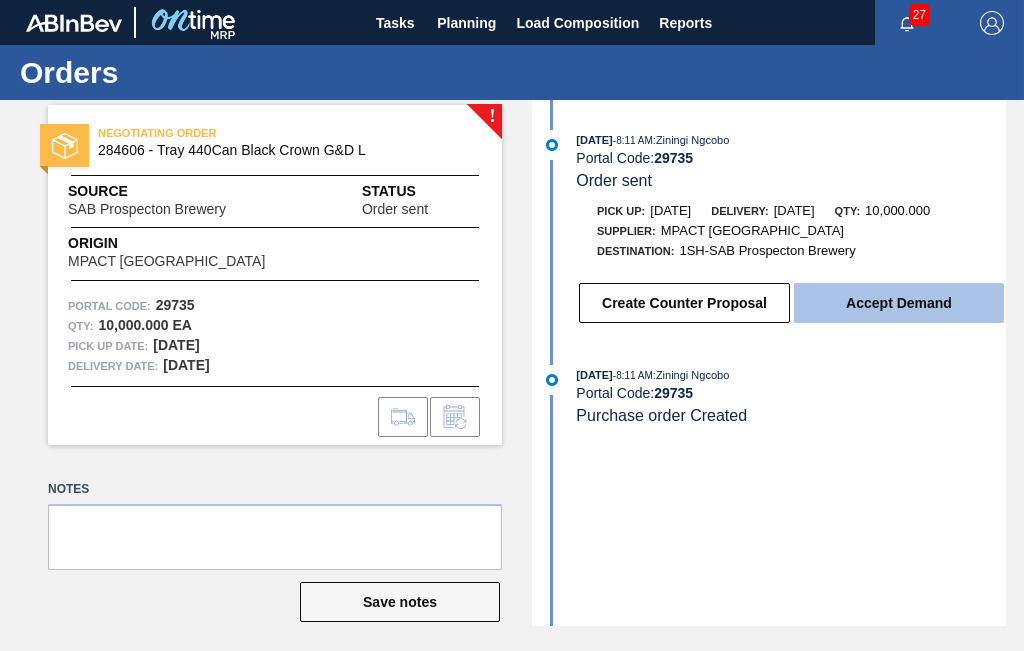 click on "Accept Demand" at bounding box center [899, 303] 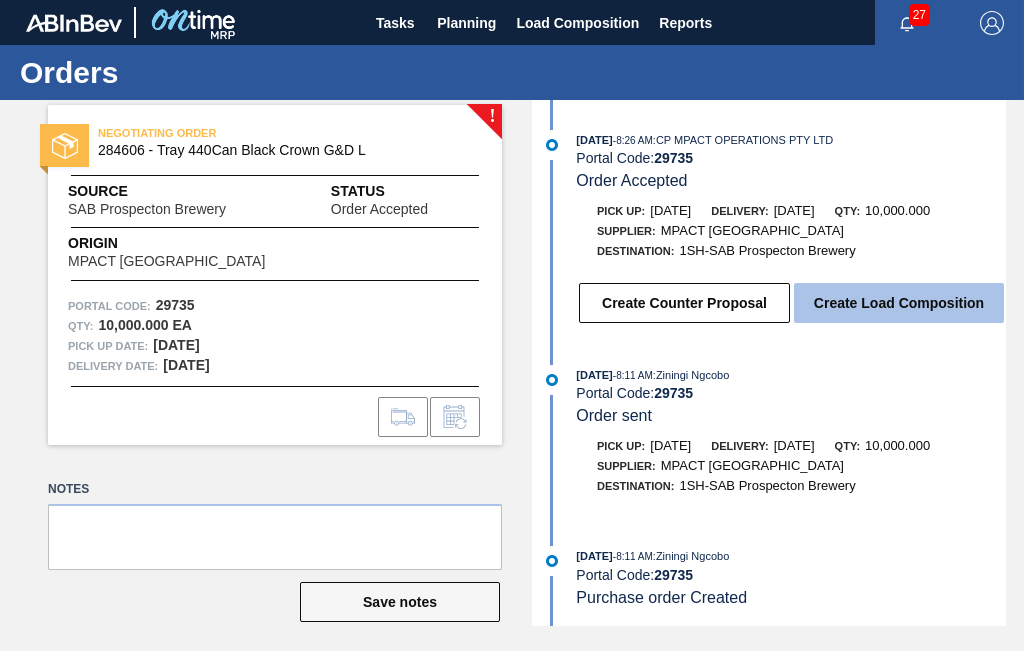 click on "Create Load Composition" at bounding box center (899, 303) 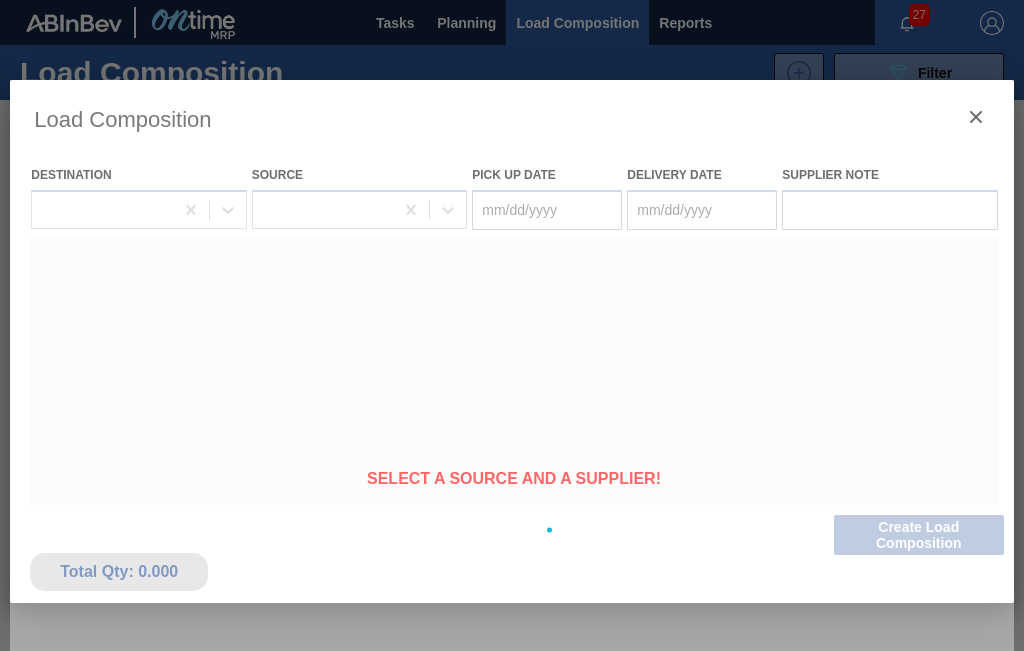 type on "[DATE]" 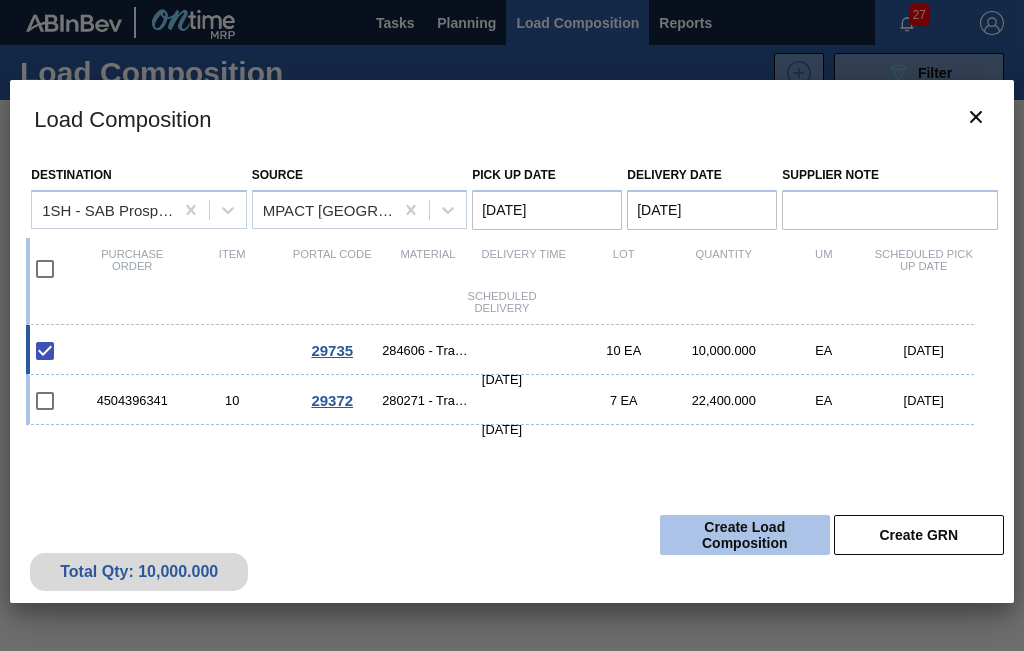 click on "Create Load Composition" at bounding box center (745, 535) 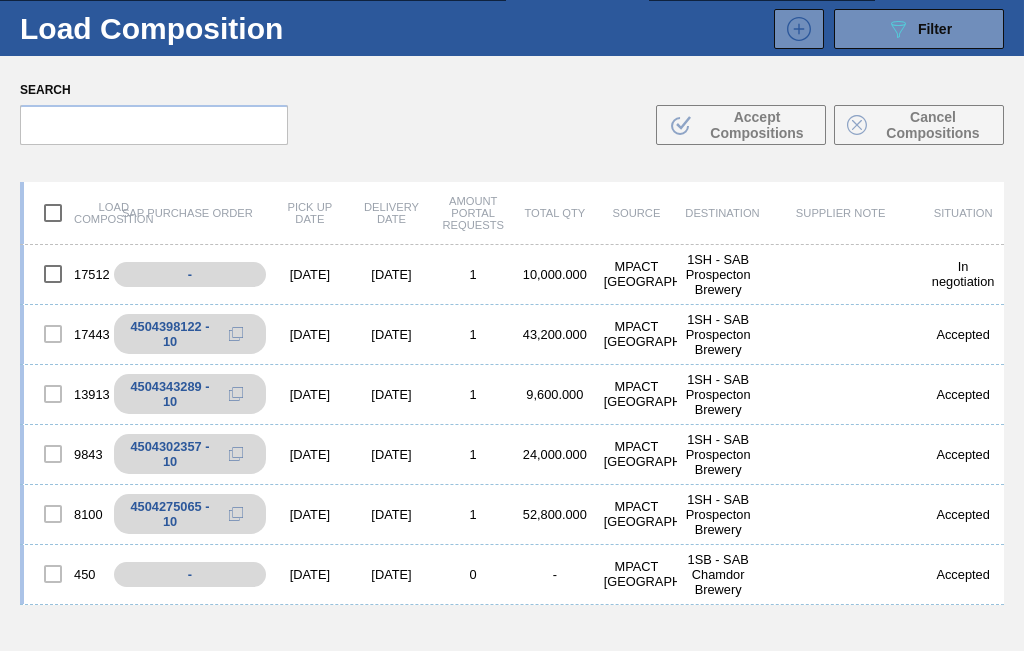 scroll, scrollTop: 0, scrollLeft: 0, axis: both 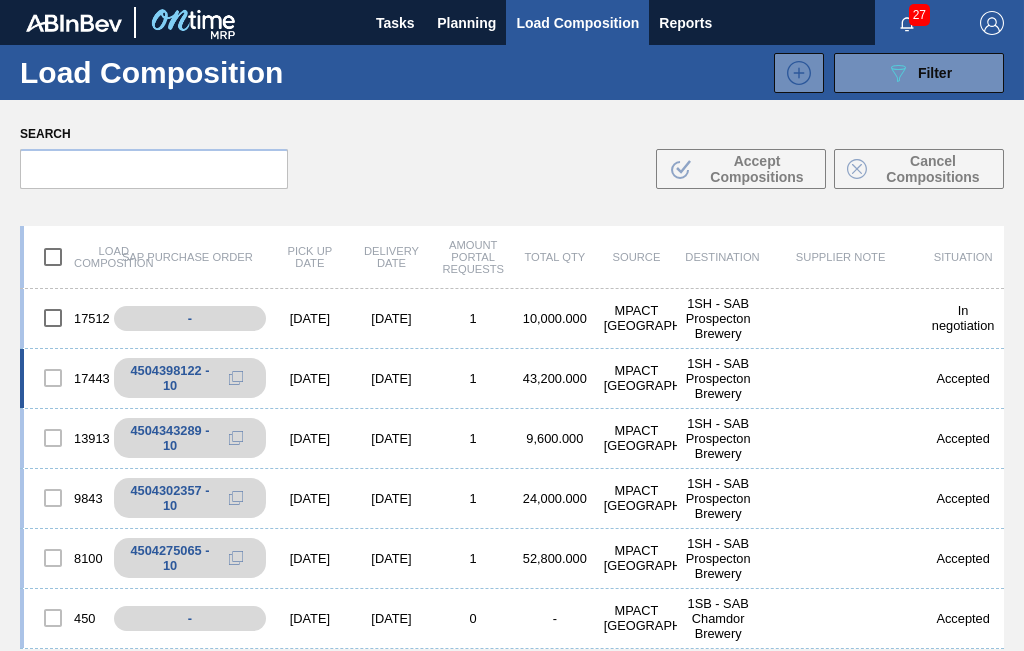 click on "Accepted" at bounding box center (963, 378) 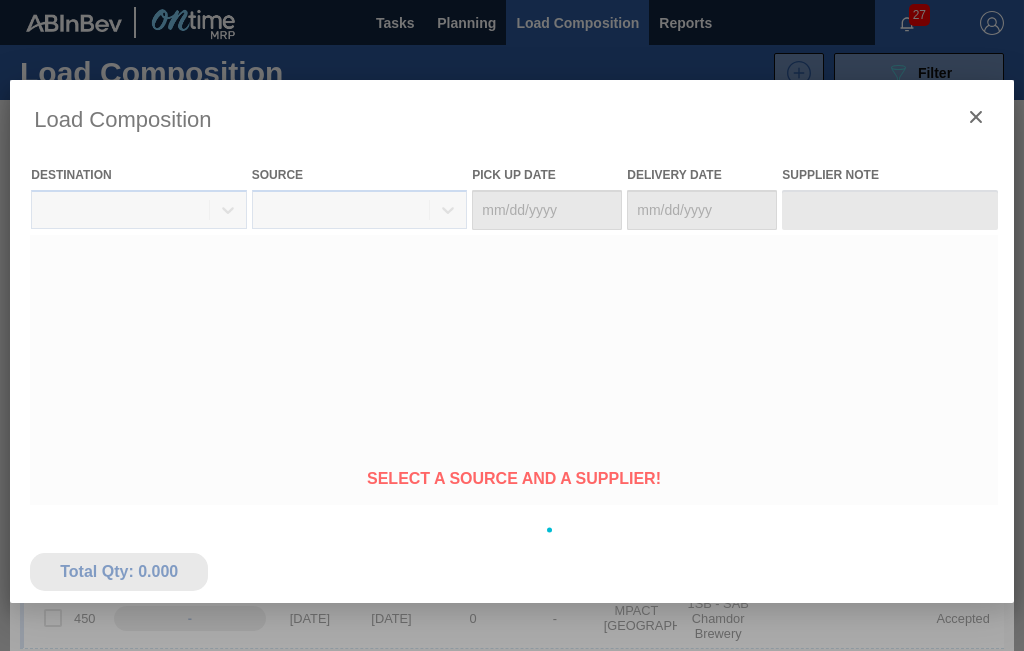 type on "[DATE]" 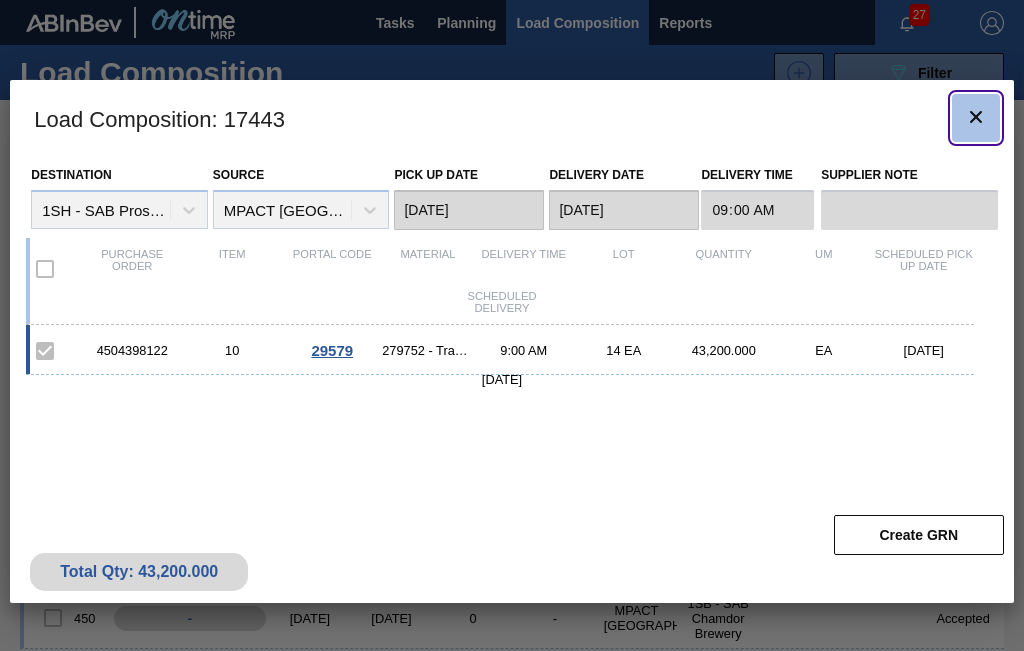 click 